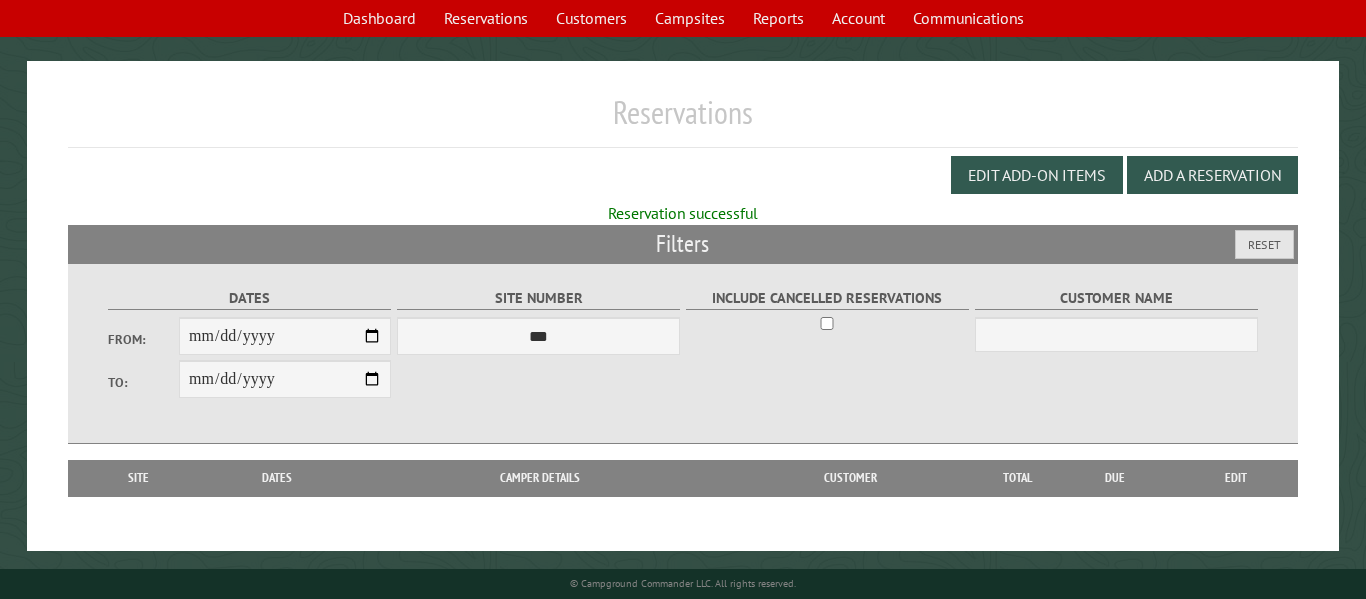 scroll, scrollTop: 142, scrollLeft: 0, axis: vertical 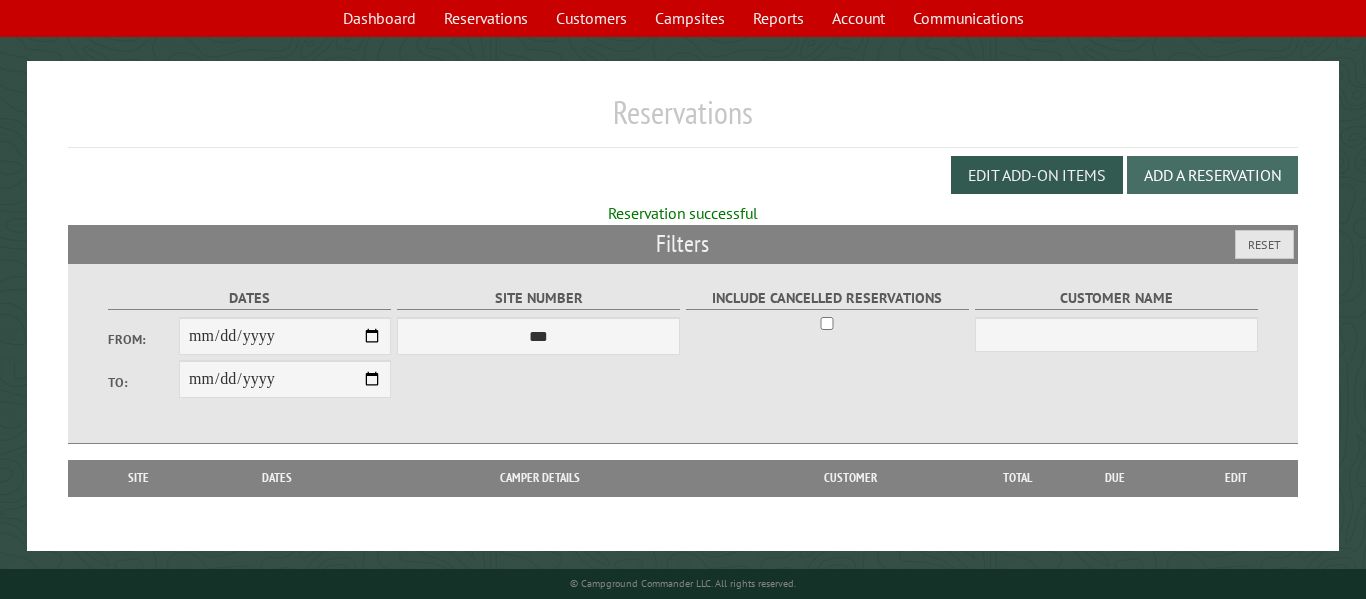 click on "Add a Reservation" at bounding box center (1212, 175) 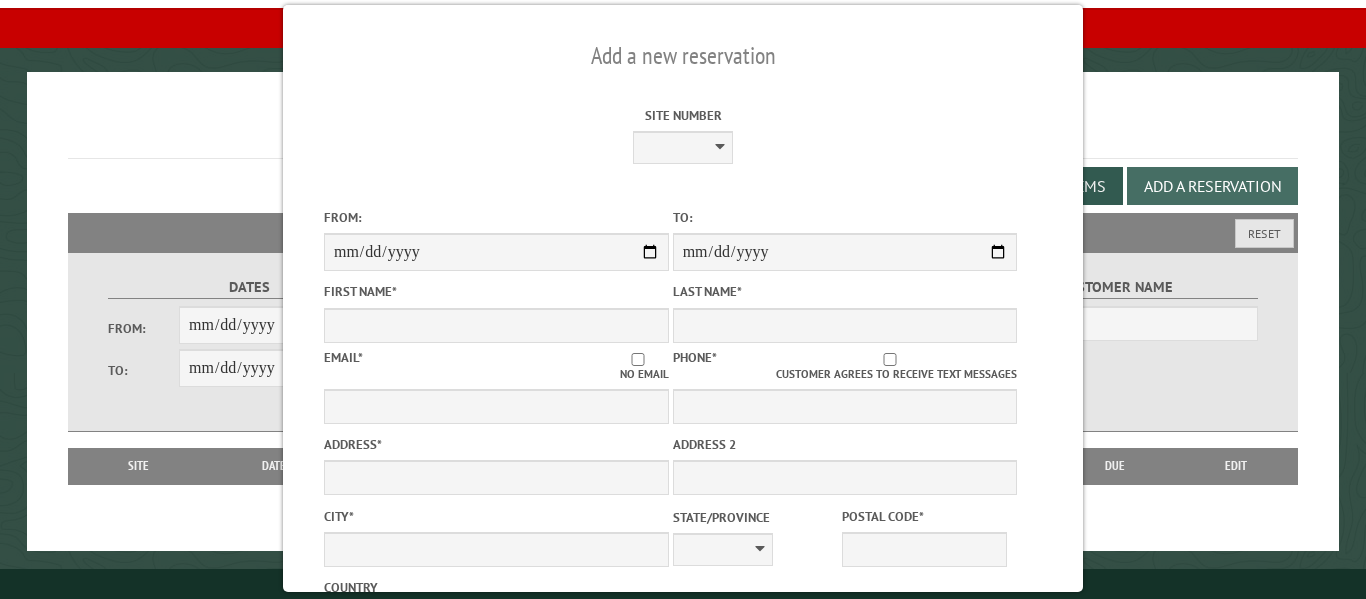 scroll, scrollTop: 127, scrollLeft: 0, axis: vertical 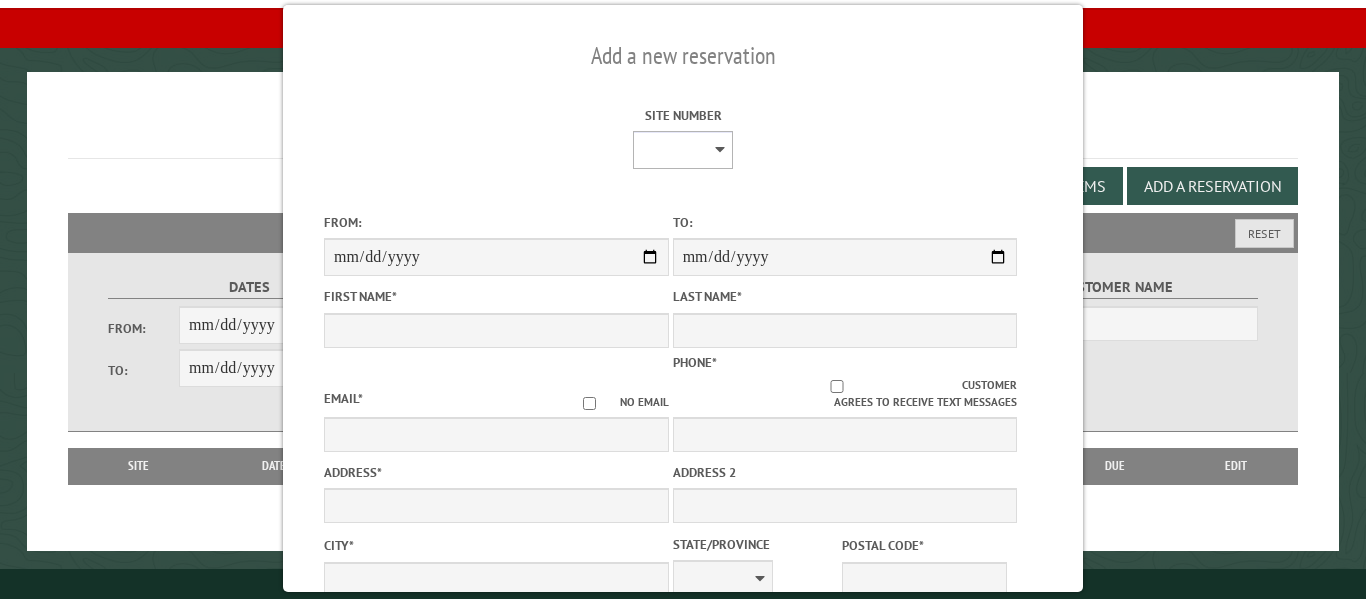 drag, startPoint x: 681, startPoint y: 155, endPoint x: 705, endPoint y: 153, distance: 24.083189 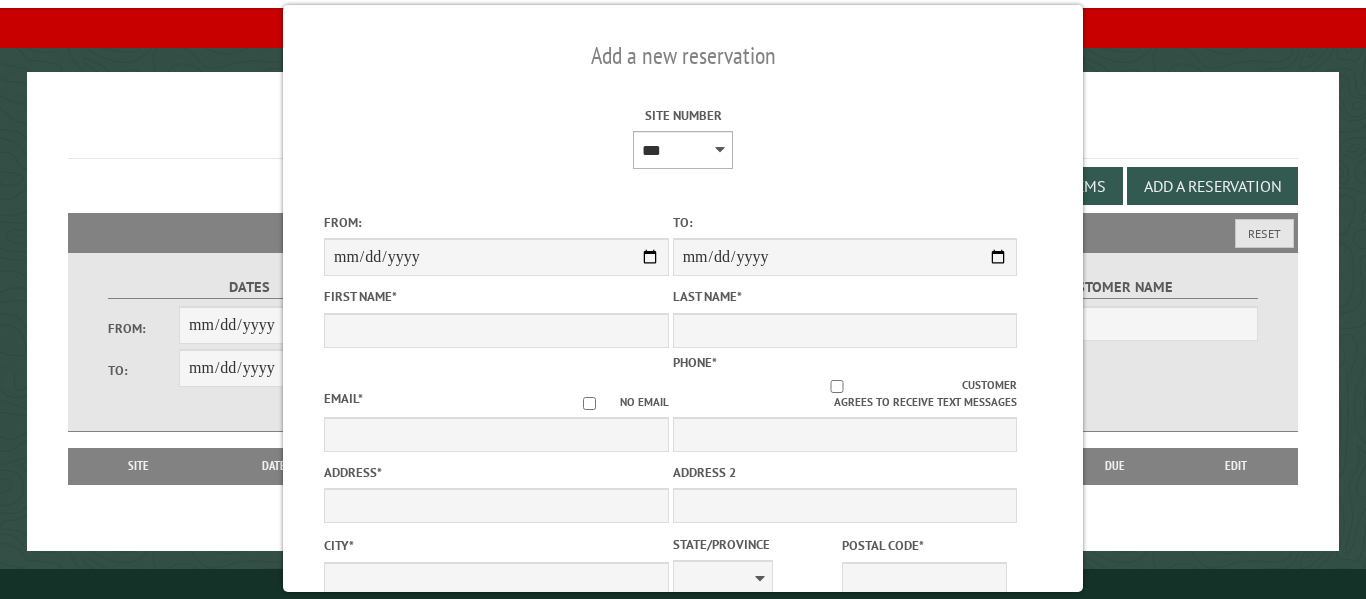 click on "*** *** *** *** *** *** *** **** **** **** **** **** **** **** **** **** **** **** **** **** **** **** **** **** **** **** **** **** **** **** **** **** **** **** **** **** **** **** ***** **** **** ***** *** *** *** *** *** *** *** *** *** **** *** *** *** *** *** ***" at bounding box center [683, 150] 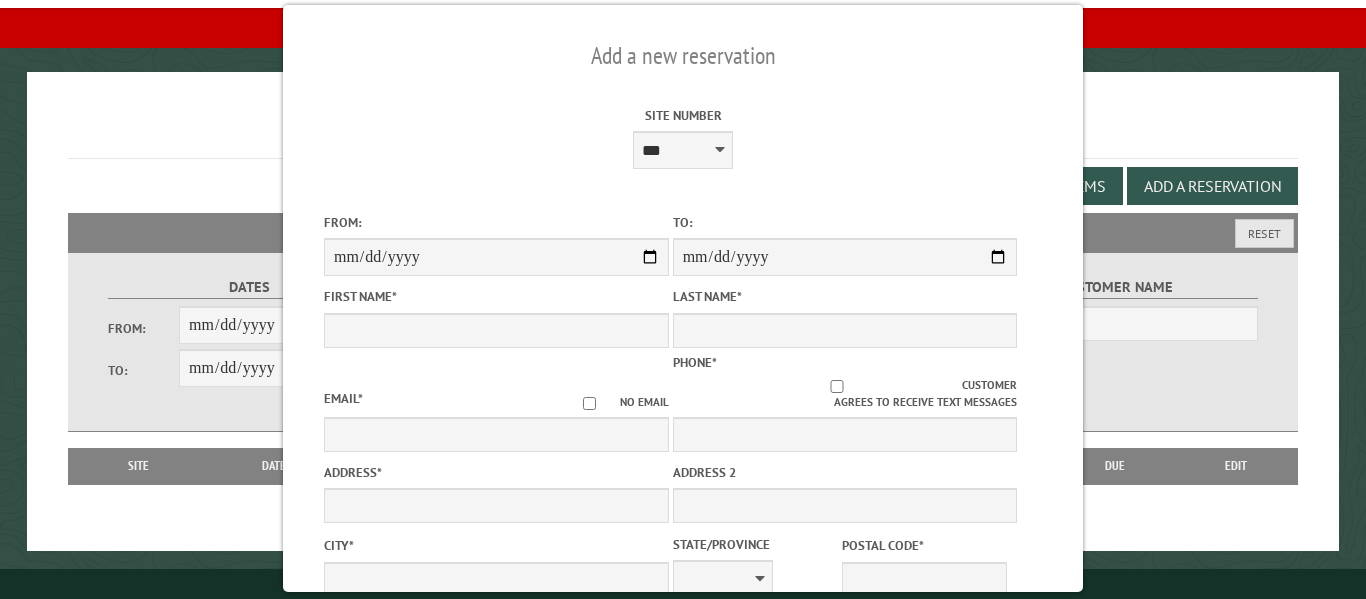 click on "Last Name *" at bounding box center (845, 296) 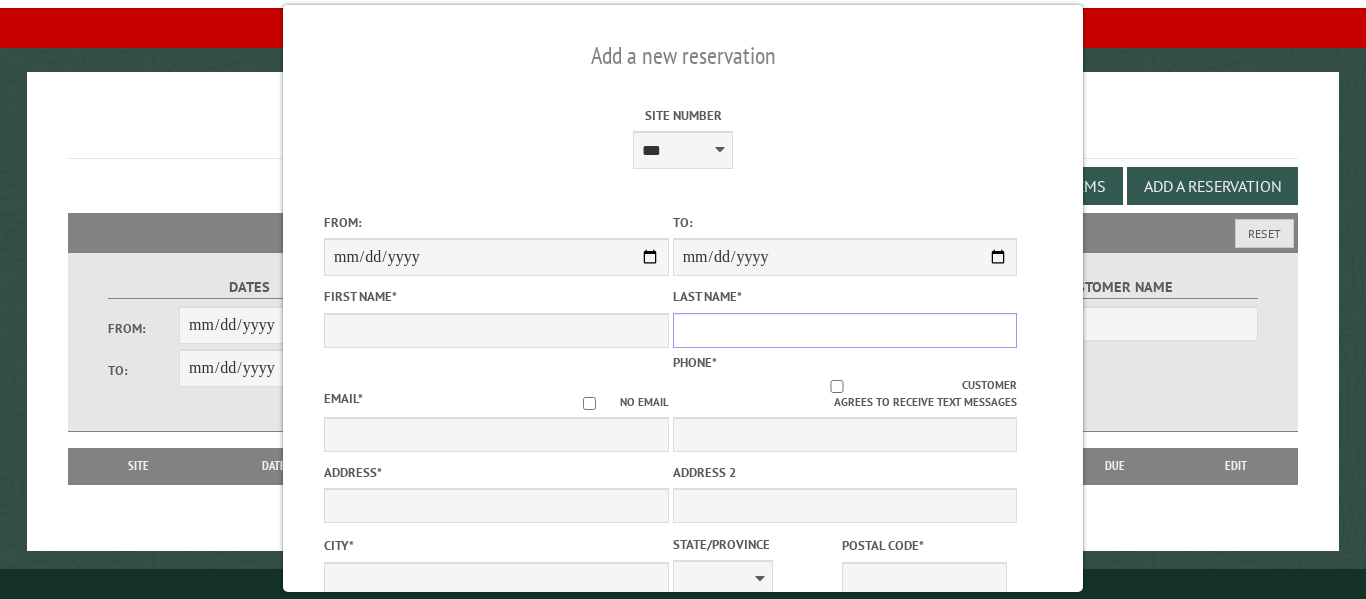 click on "Last Name *" at bounding box center [845, 330] 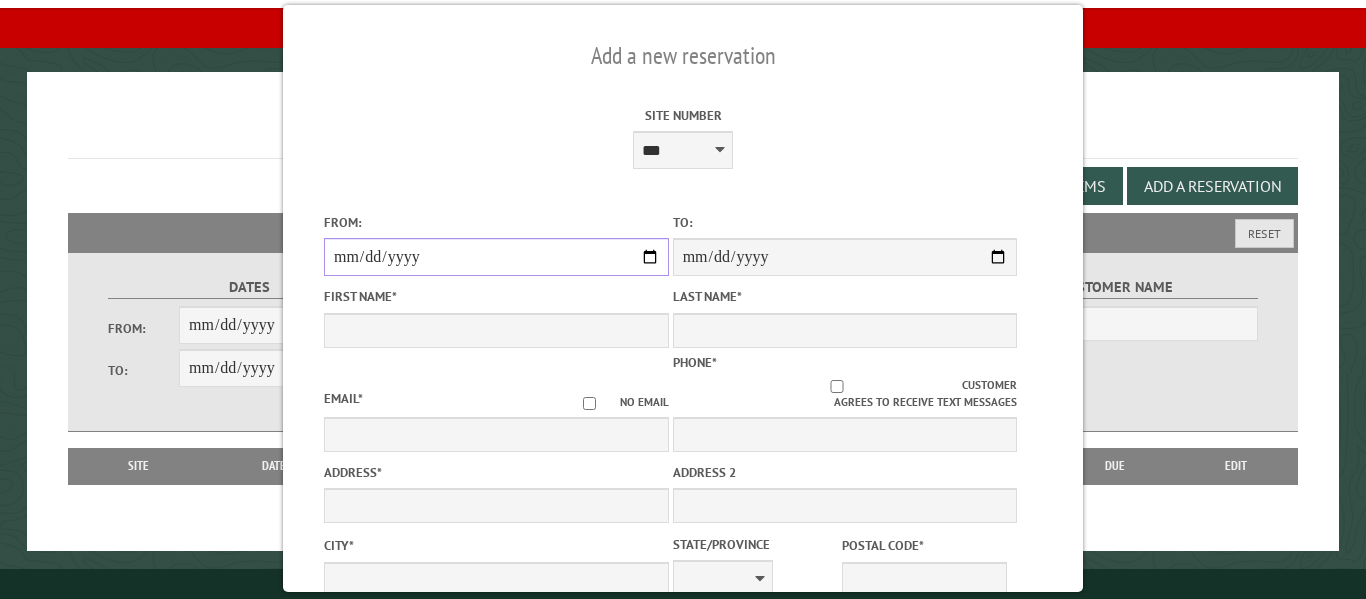 click on "From:" at bounding box center (496, 257) 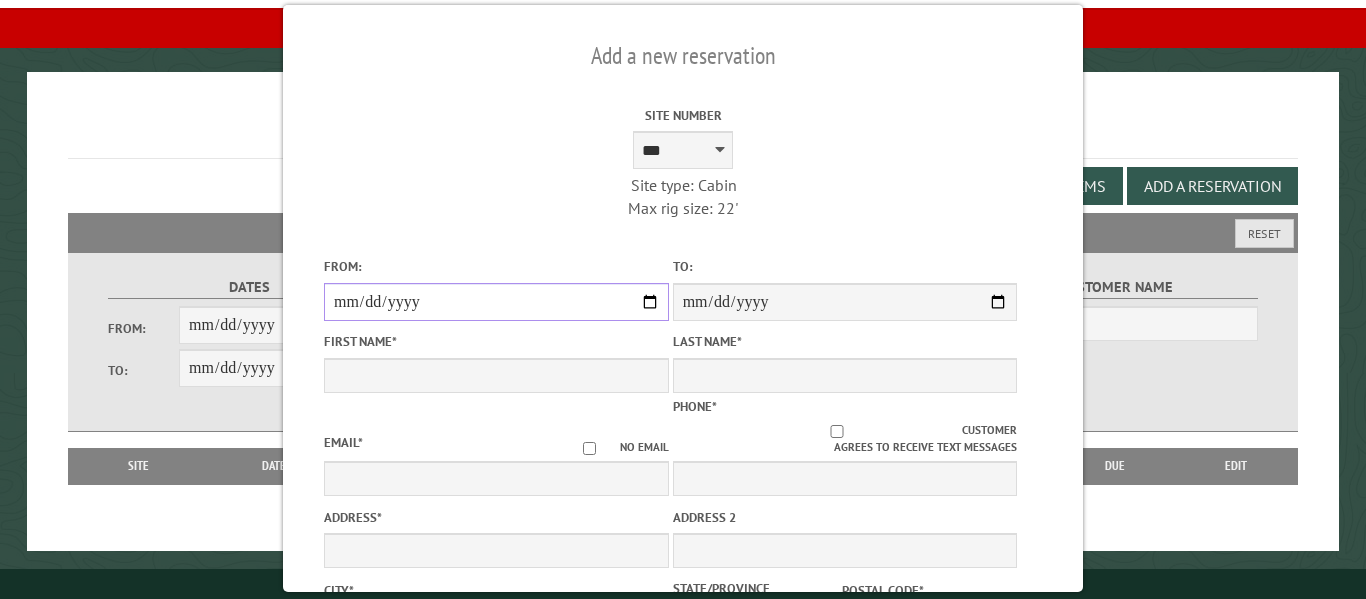 type on "**********" 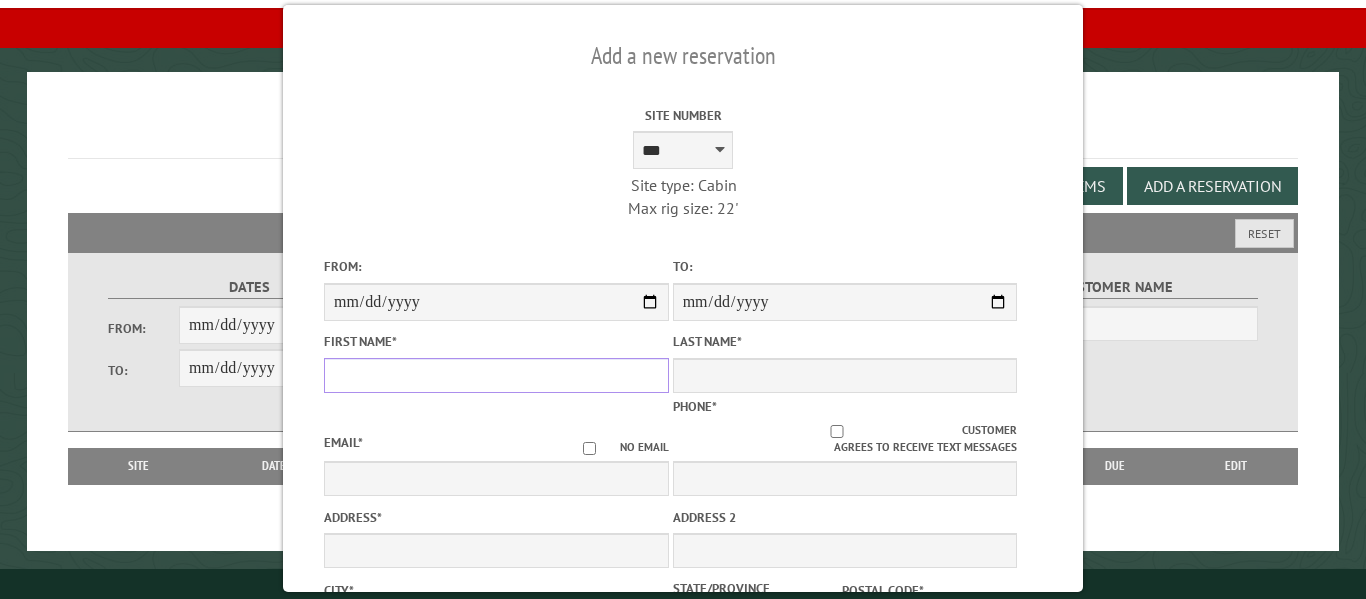 click on "First Name *" at bounding box center (496, 375) 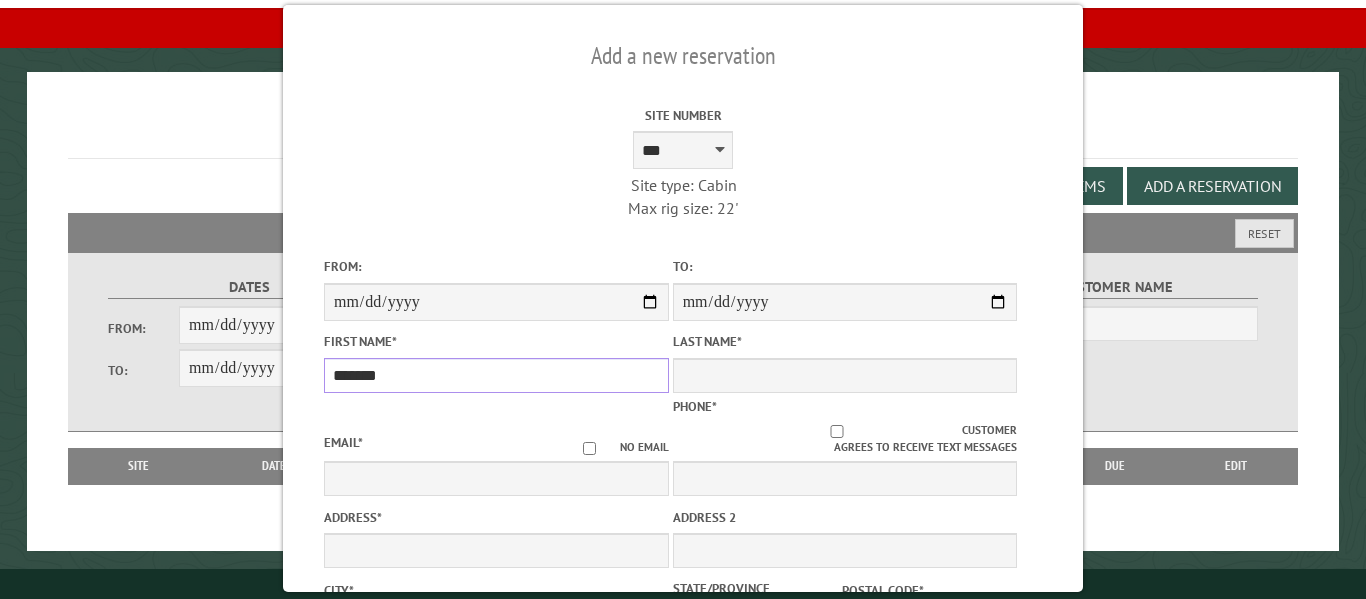 type on "*******" 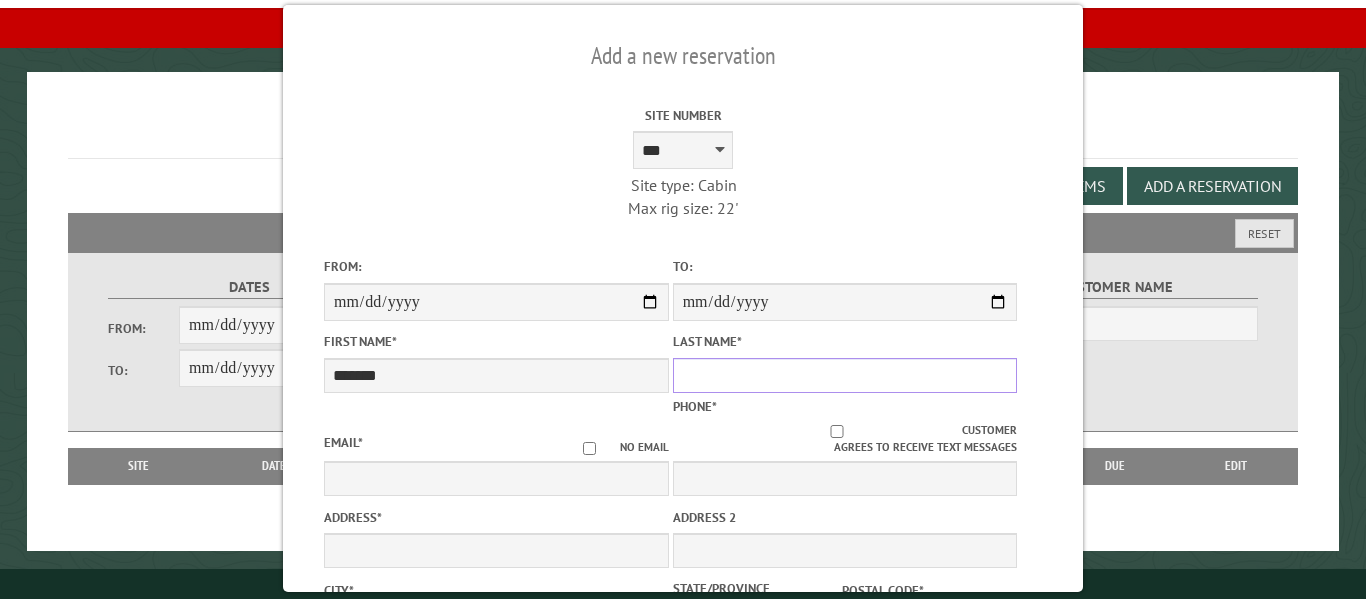 click on "Last Name *" at bounding box center [845, 375] 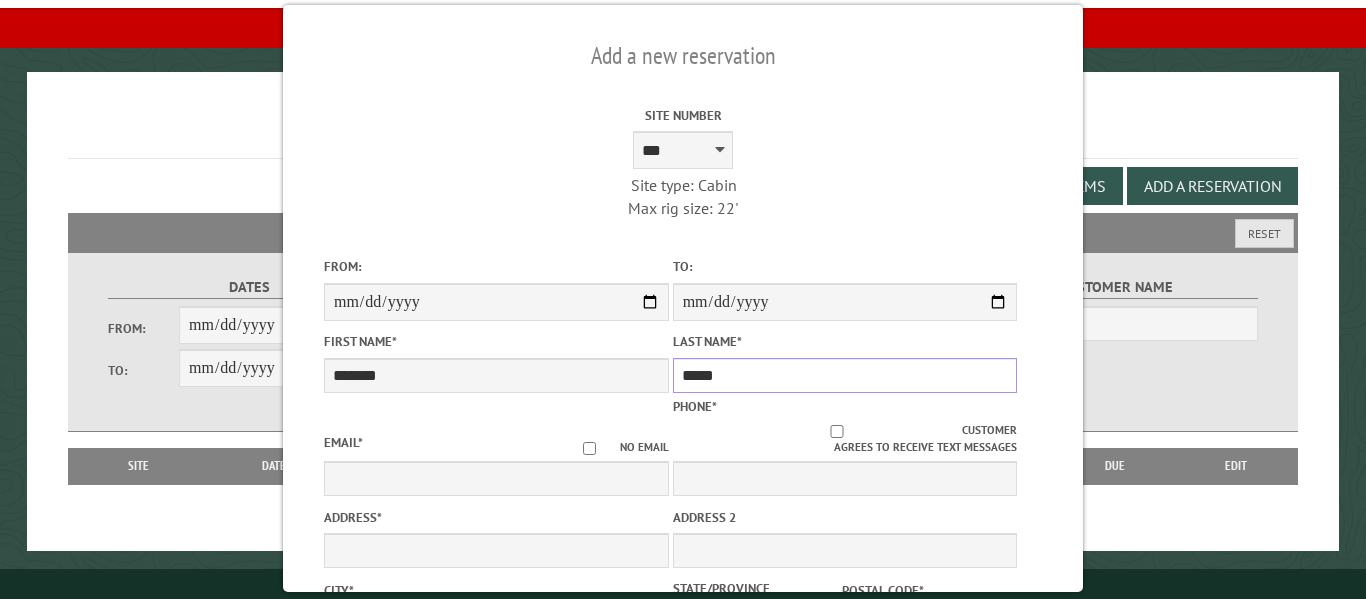 type on "*****" 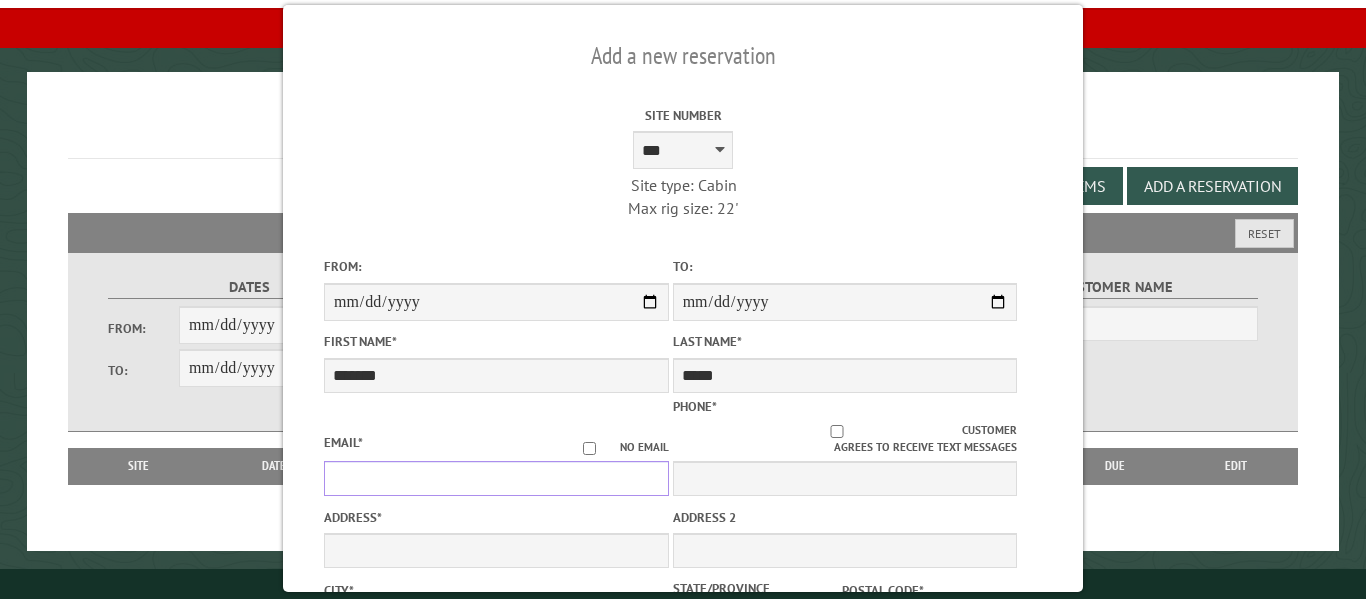 click on "Email *" at bounding box center (496, 478) 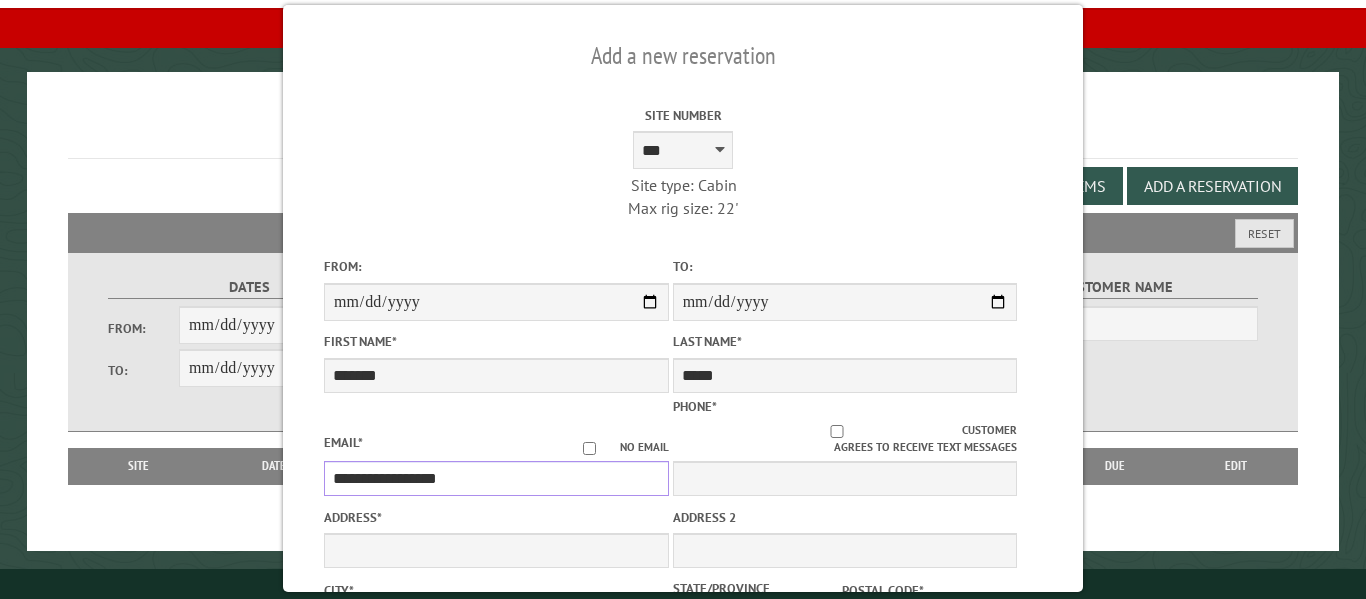 type on "**********" 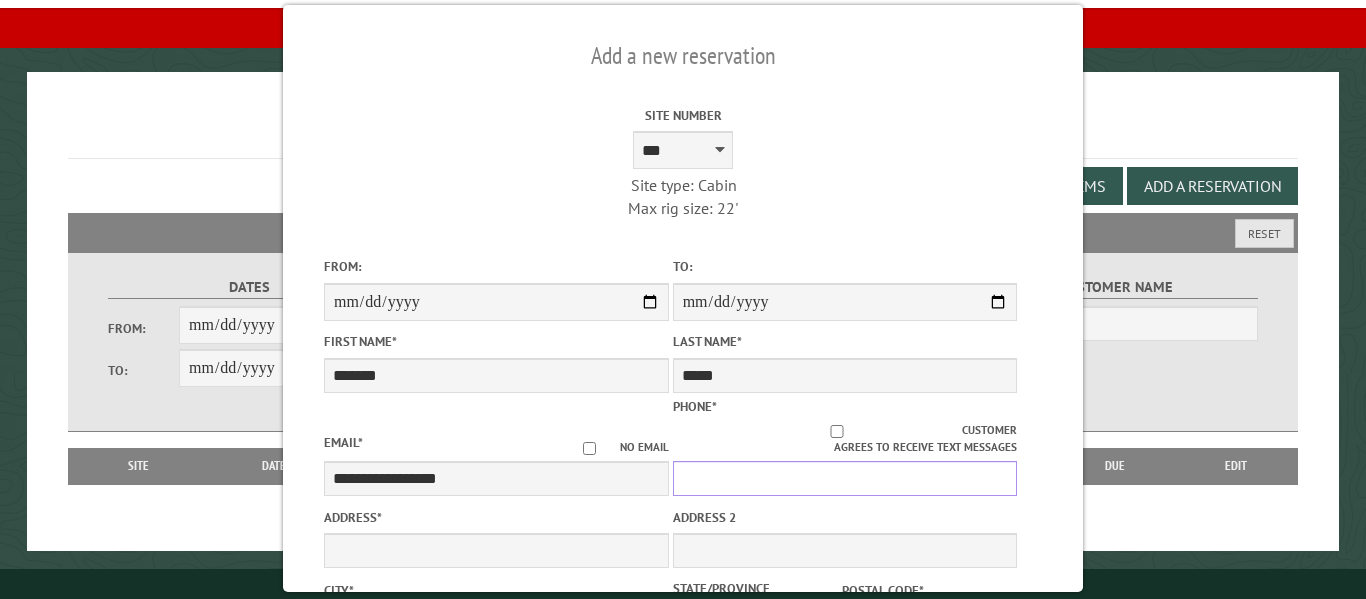 click on "Phone *" at bounding box center [845, 478] 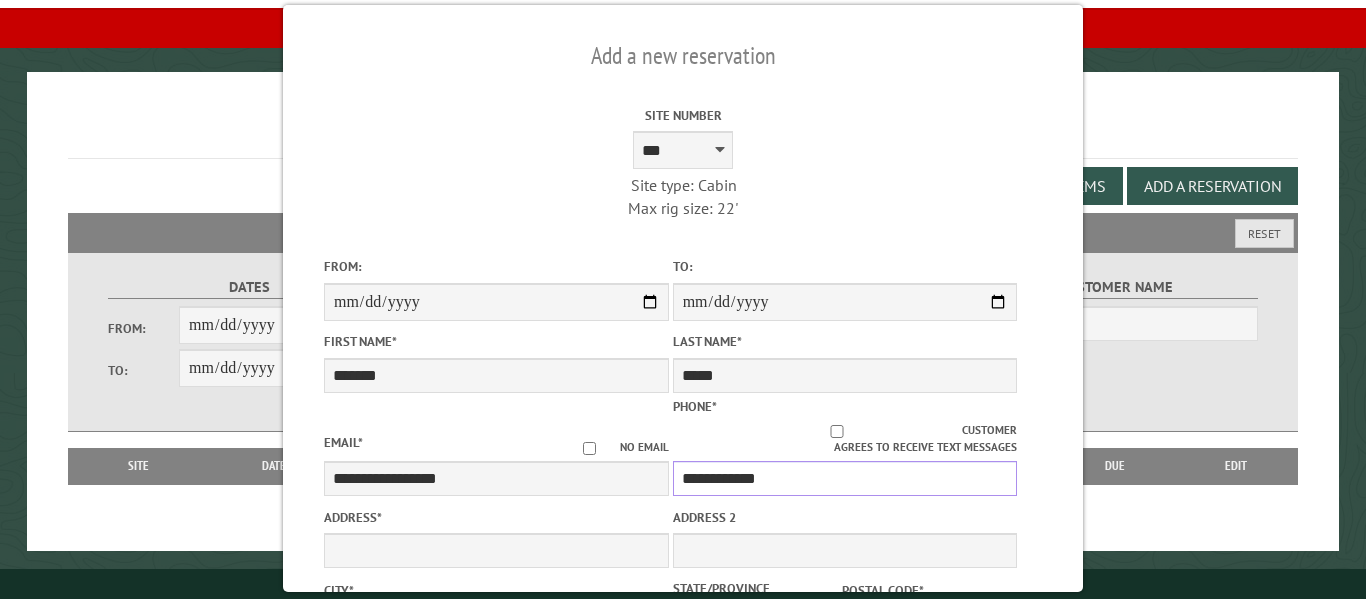 type on "**********" 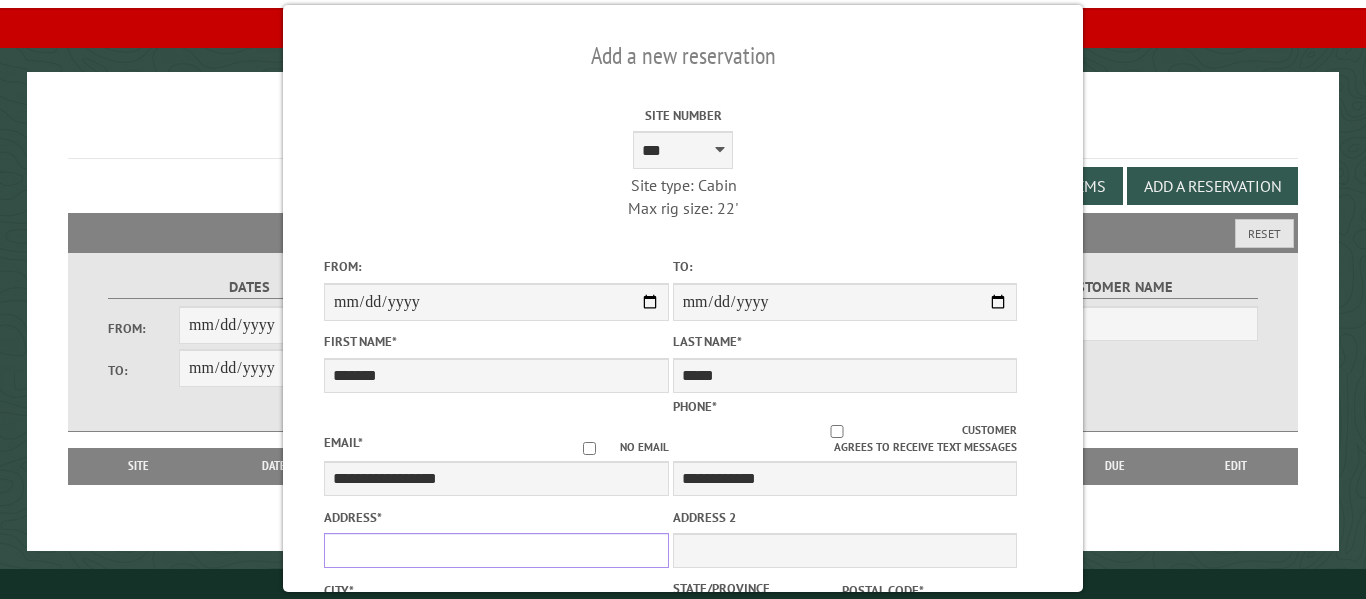 click on "Address *" at bounding box center [496, 550] 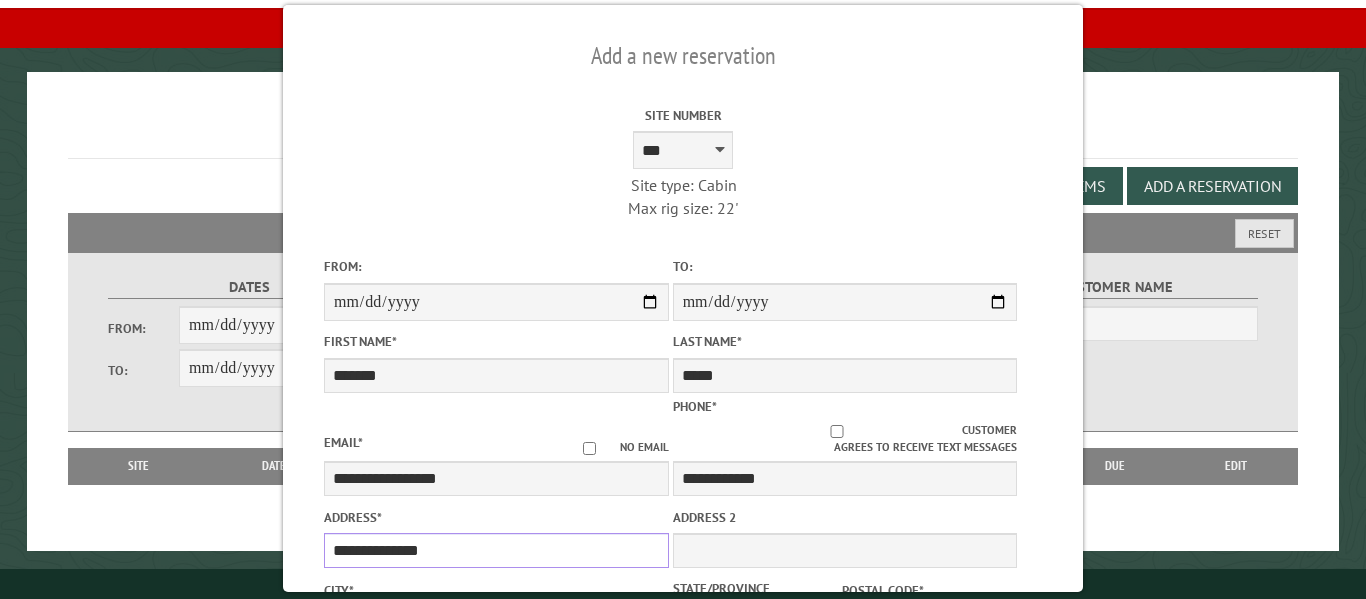type on "**********" 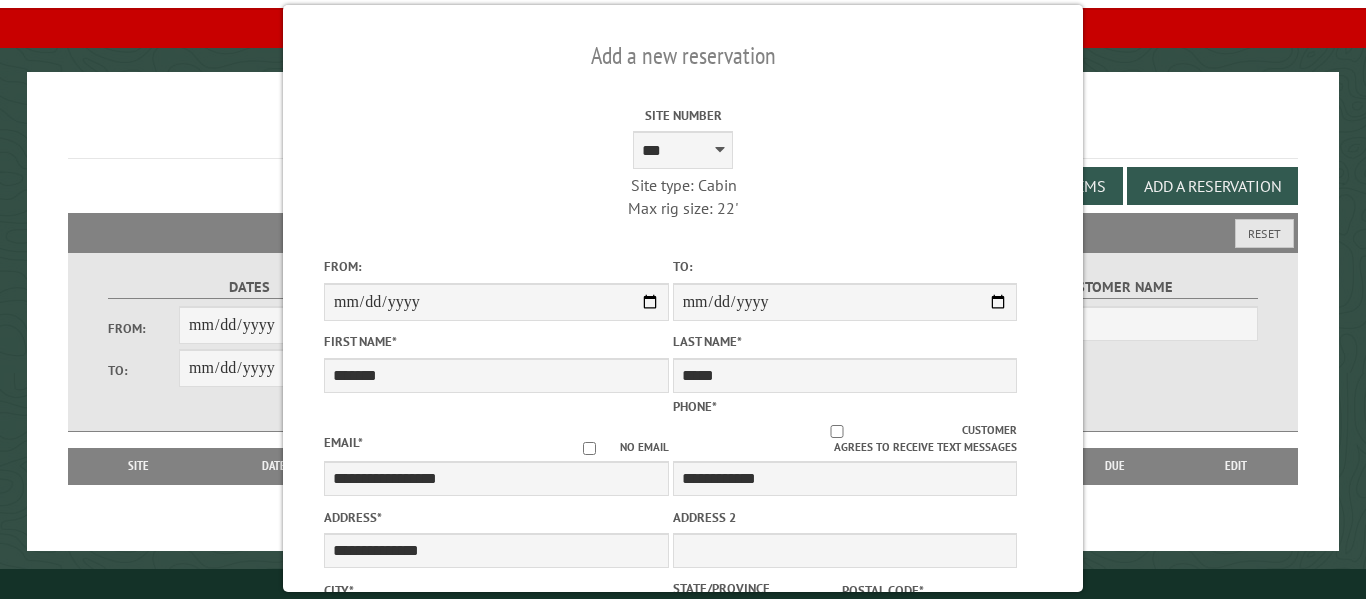 click on "**********" at bounding box center (683, 524) 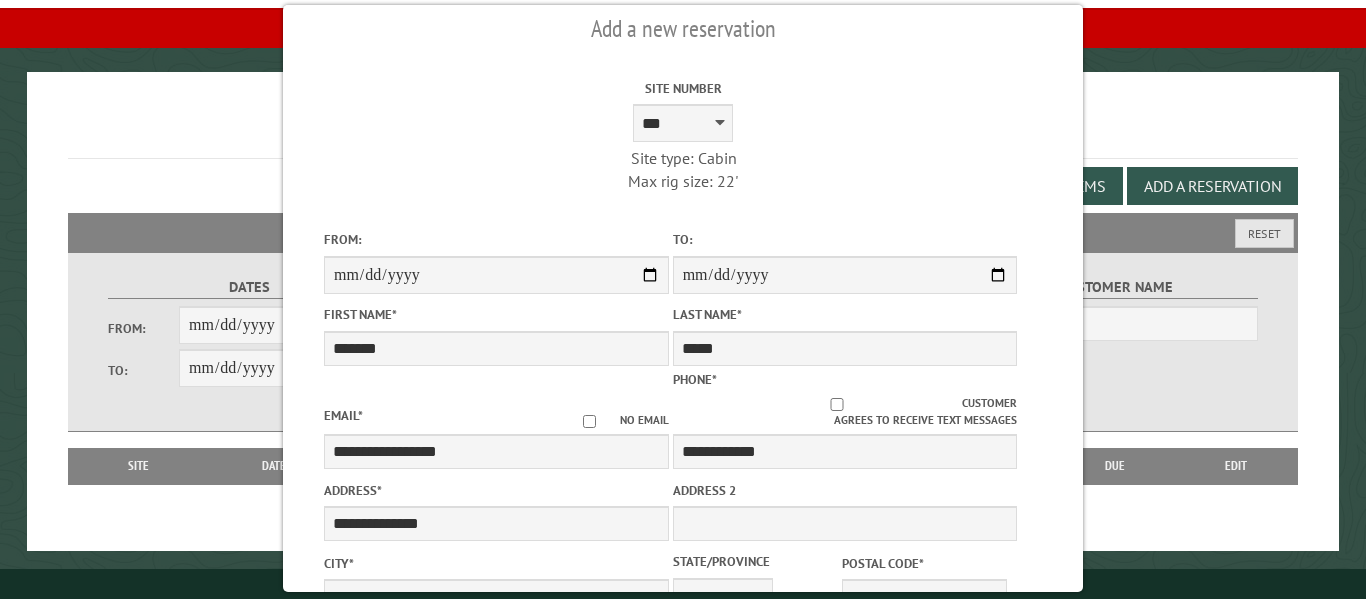scroll, scrollTop: 409, scrollLeft: 0, axis: vertical 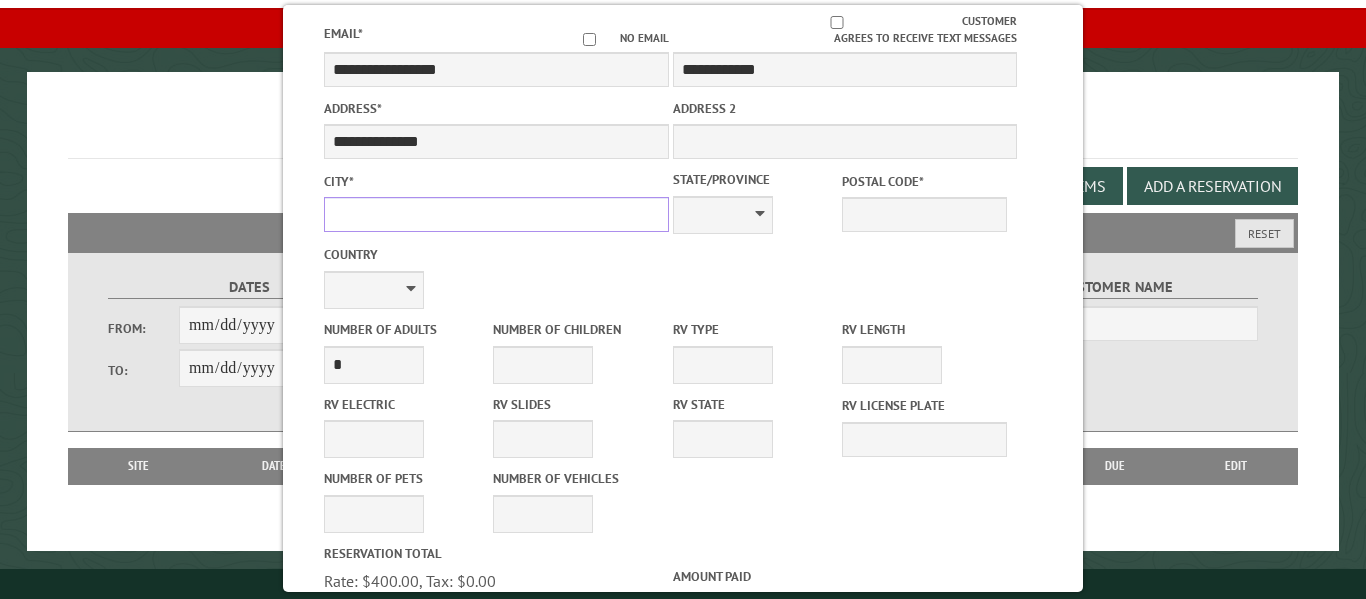 click on "City *" at bounding box center [496, 214] 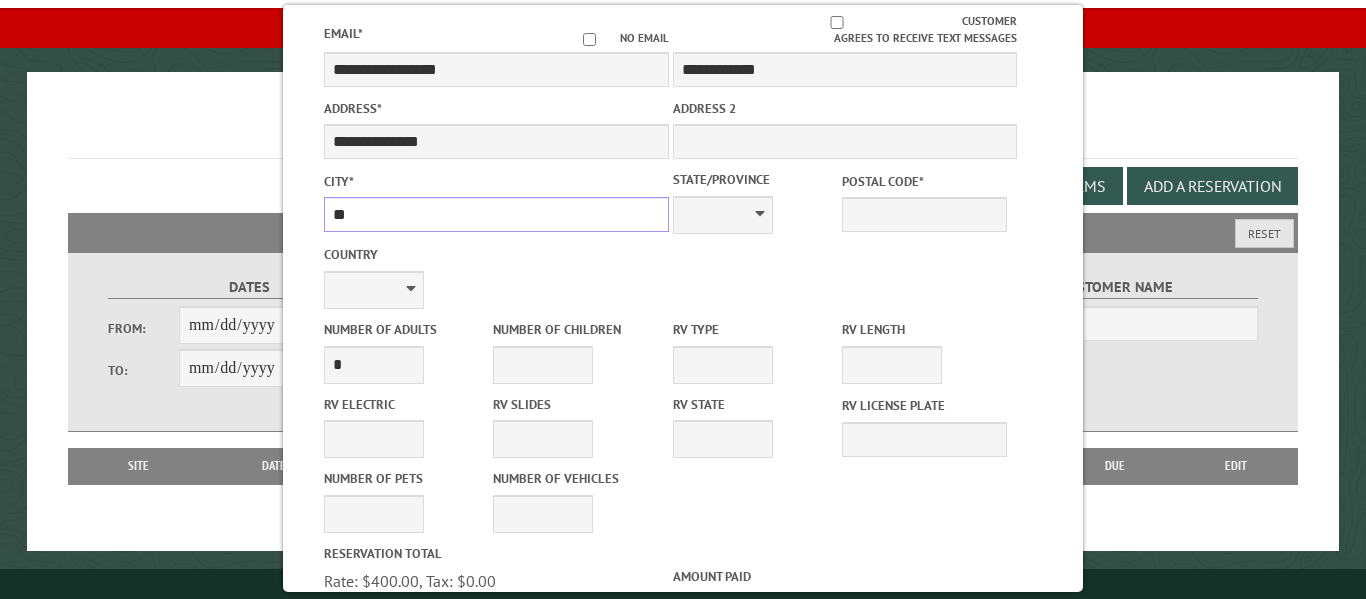 type on "*********" 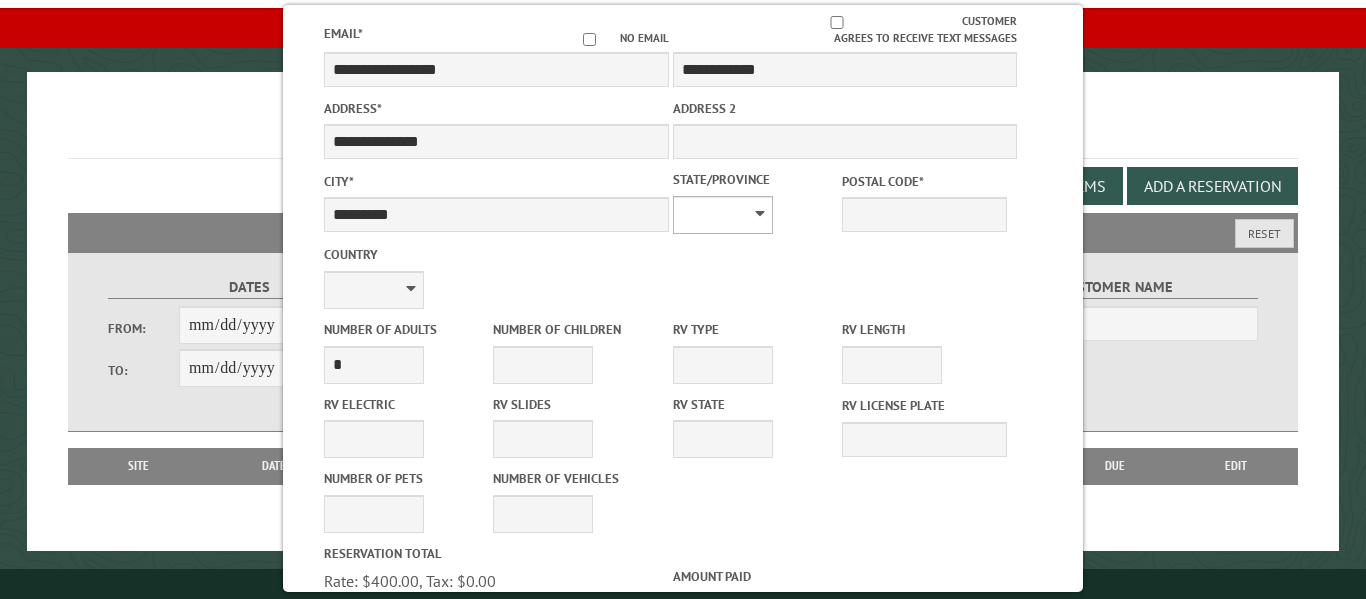 click on "** ** ** ** ** ** ** ** ** ** ** ** ** ** ** ** ** ** ** ** ** ** ** ** ** ** ** ** ** ** ** ** ** ** ** ** ** ** ** ** ** ** ** ** ** ** ** ** ** ** ** ** ** ** ** ** ** ** ** ** ** ** ** **" at bounding box center (723, 215) 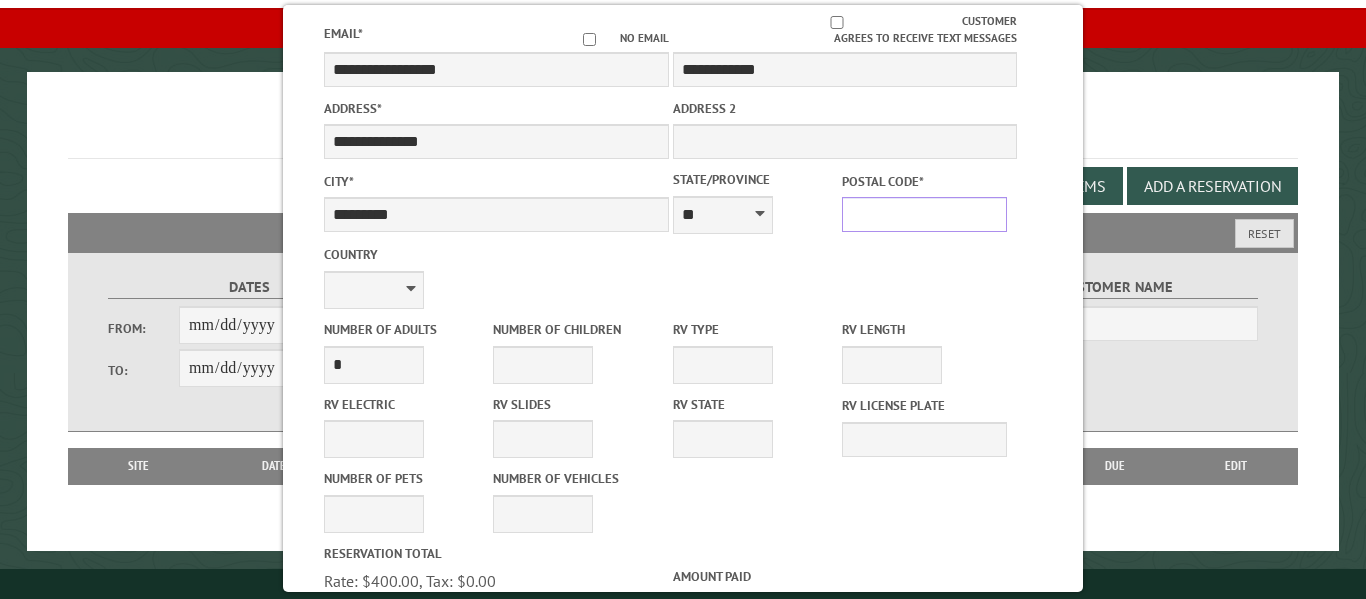 click on "Postal Code *" at bounding box center (924, 214) 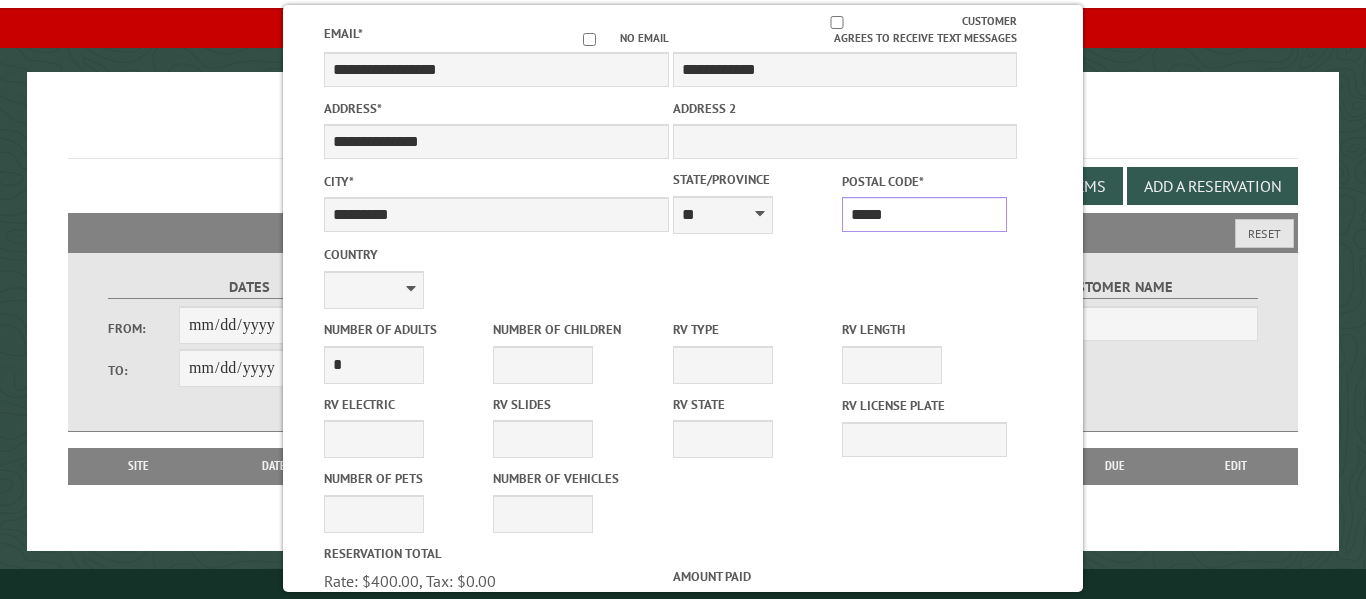 type on "*****" 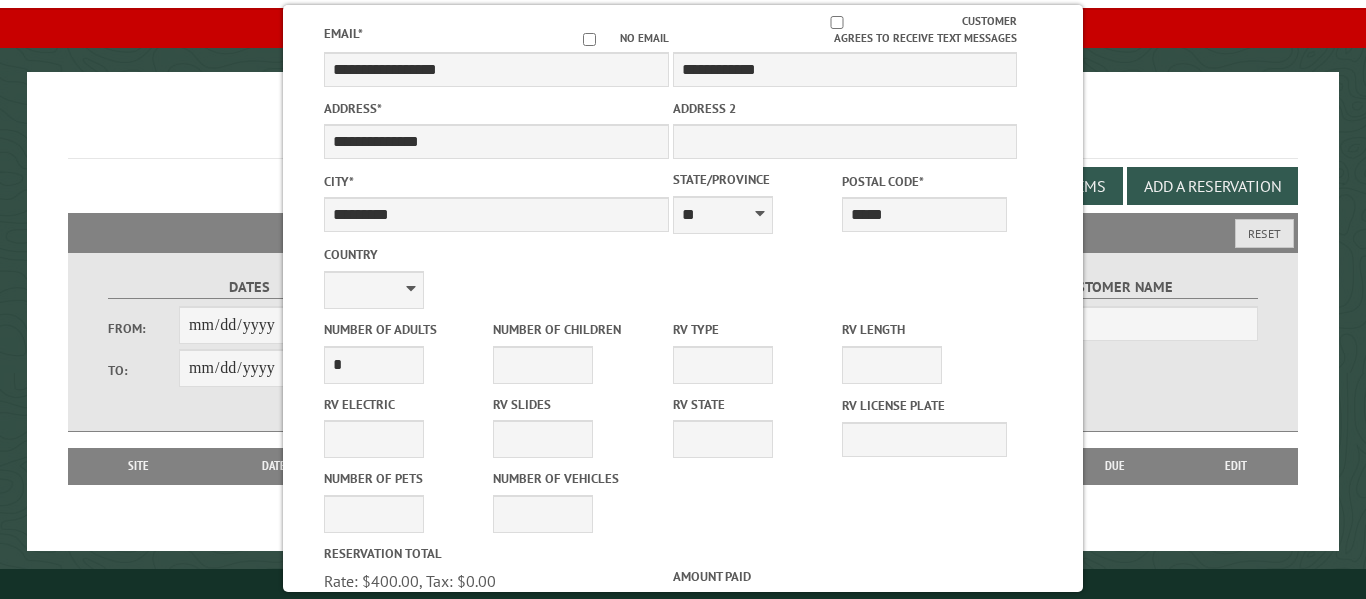 click on "**********" at bounding box center [683, 115] 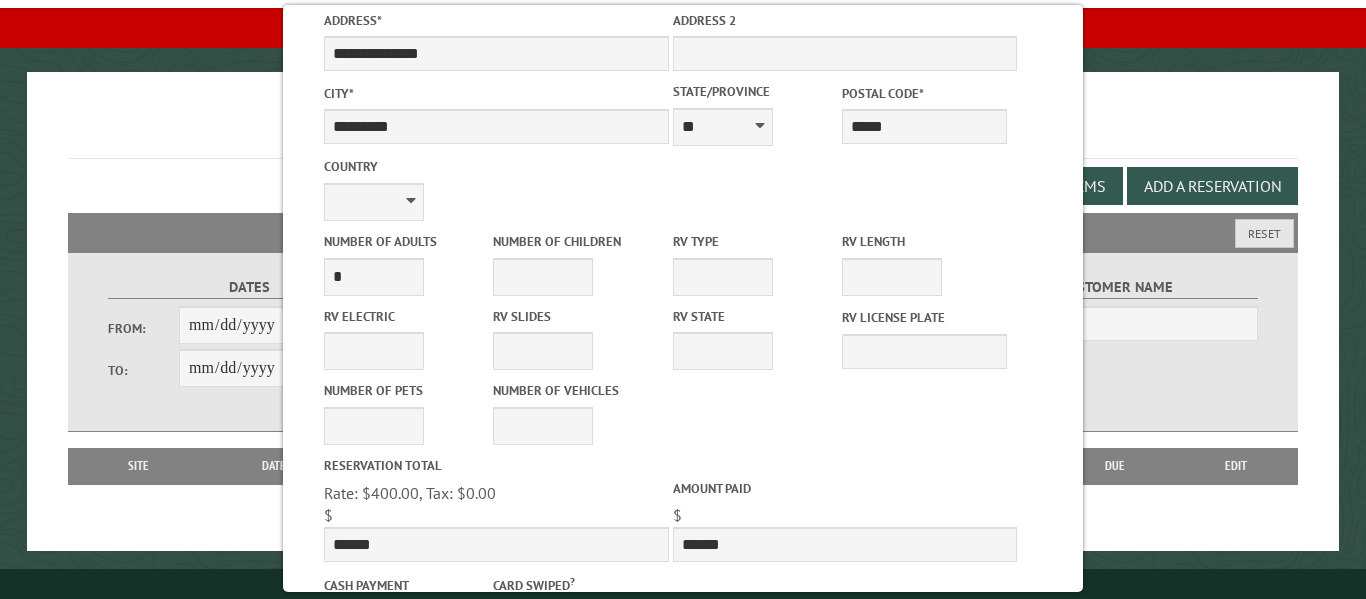 scroll, scrollTop: 529, scrollLeft: 0, axis: vertical 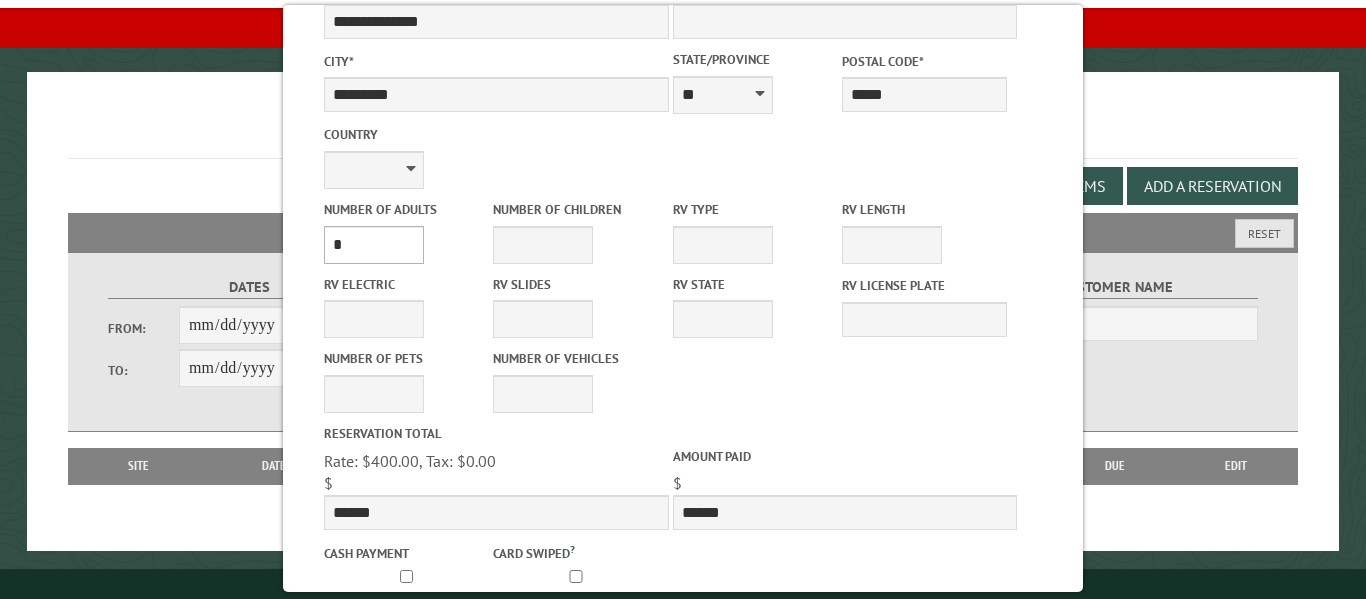 click on "* * * * * * * * * * **" at bounding box center [374, 245] 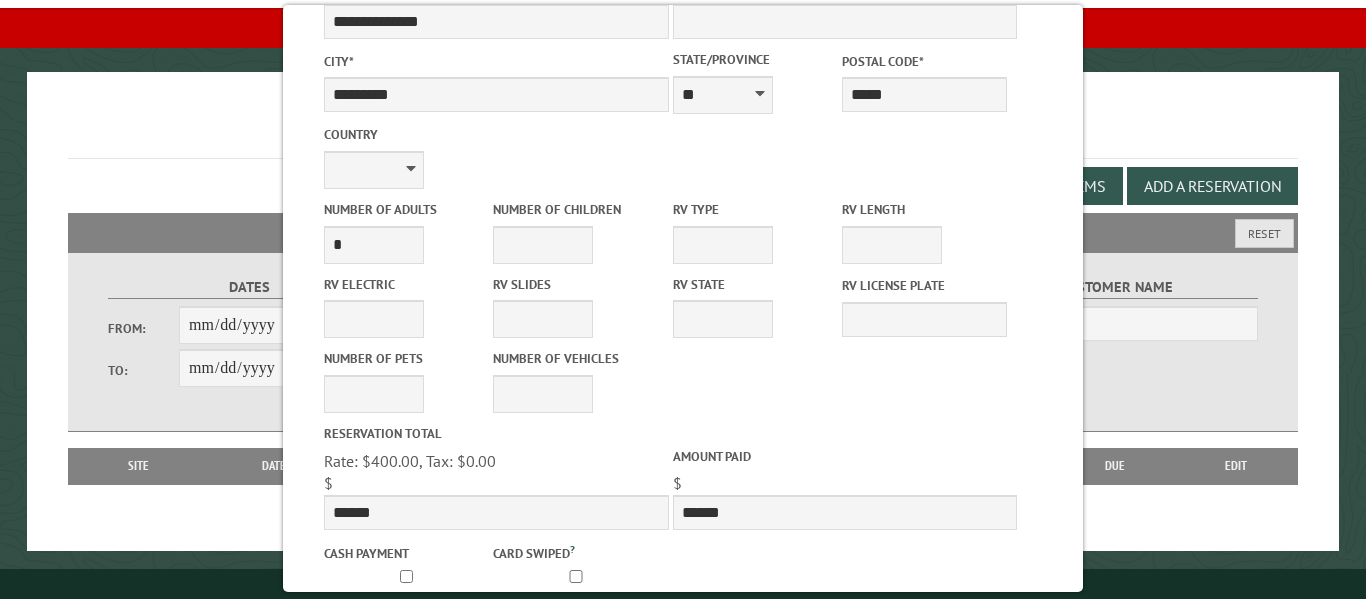 click on "Reservation Total
Rate: $400.00, Tax: $0.00 , Extra charges: $0.00
Processing: $0
$  ******" at bounding box center [496, 476] 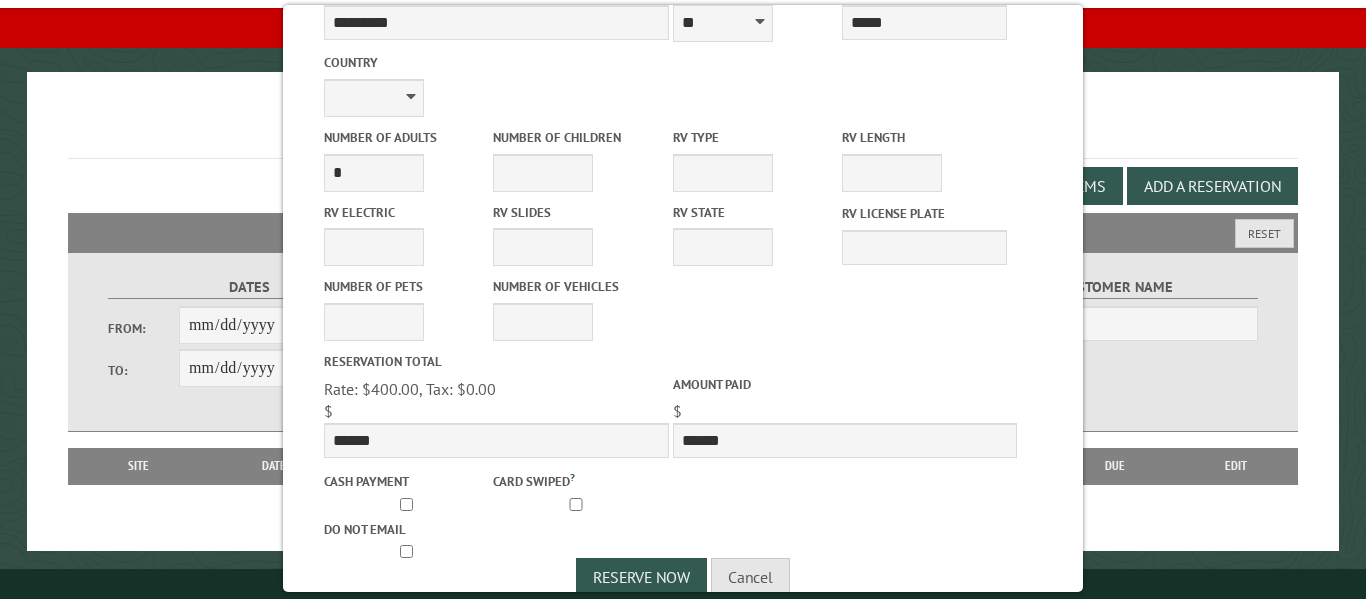 scroll, scrollTop: 628, scrollLeft: 0, axis: vertical 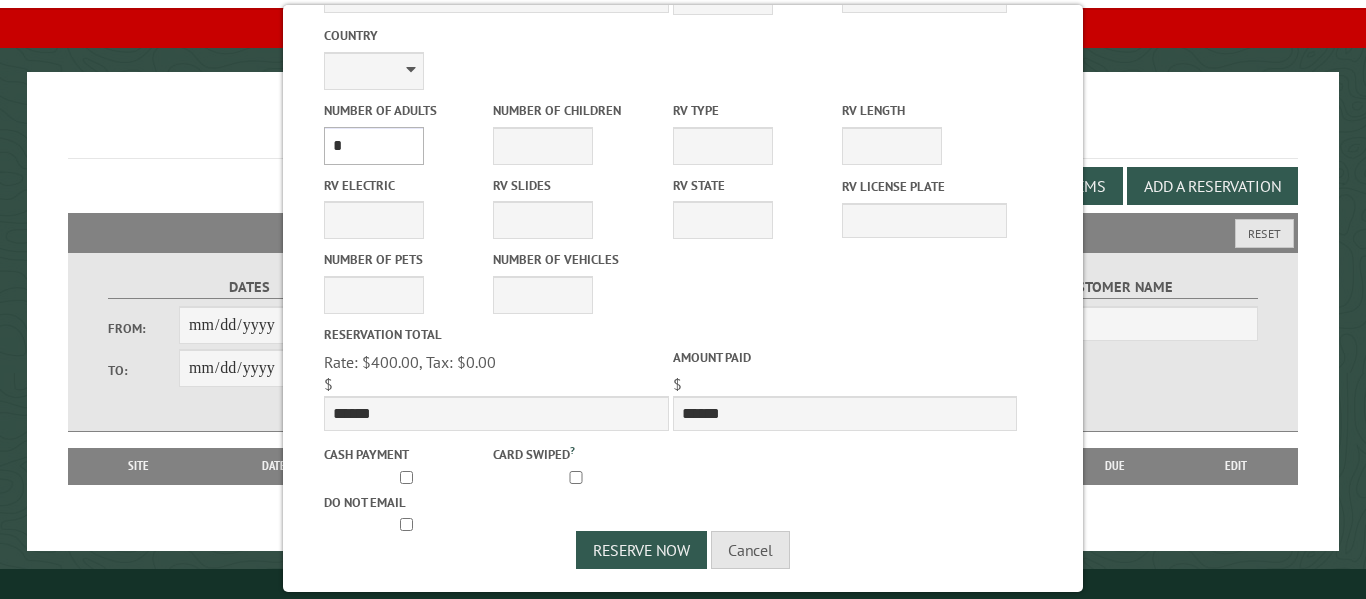 click on "* * * * * * * * * * **" at bounding box center [374, 146] 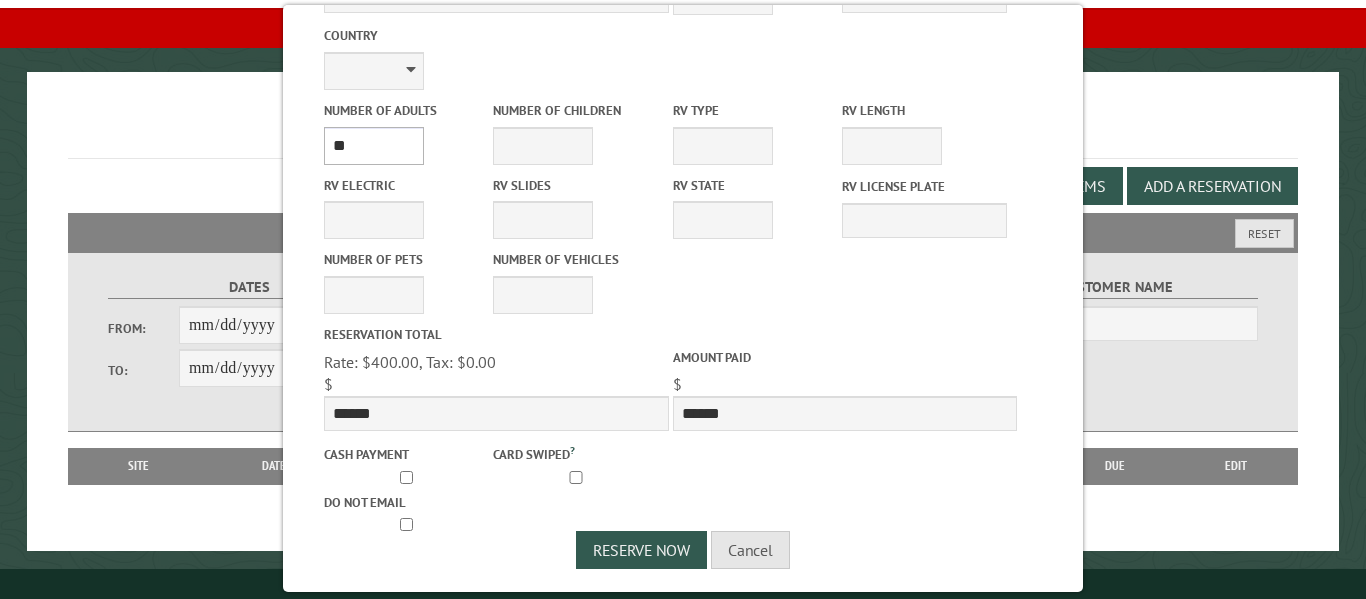 click on "* * * * * * * * * * **" at bounding box center (374, 146) 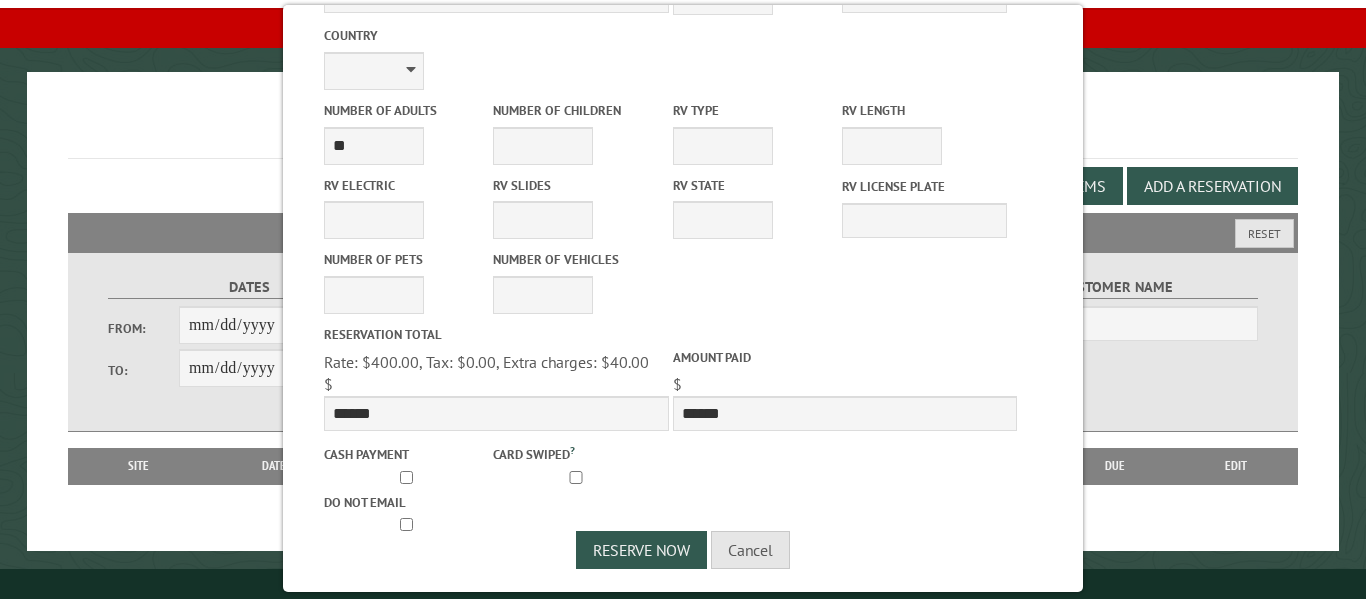 click on "Cash payment
Card swiped ?
Do not email" at bounding box center (496, 483) 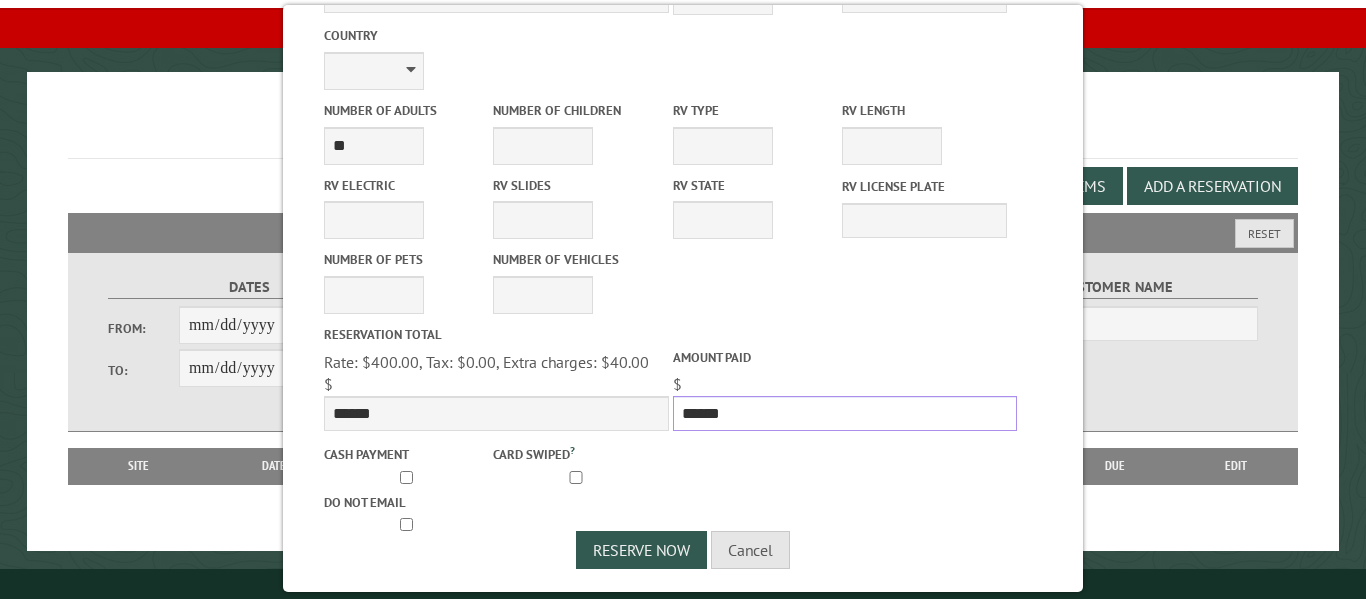click on "******" at bounding box center (845, 413) 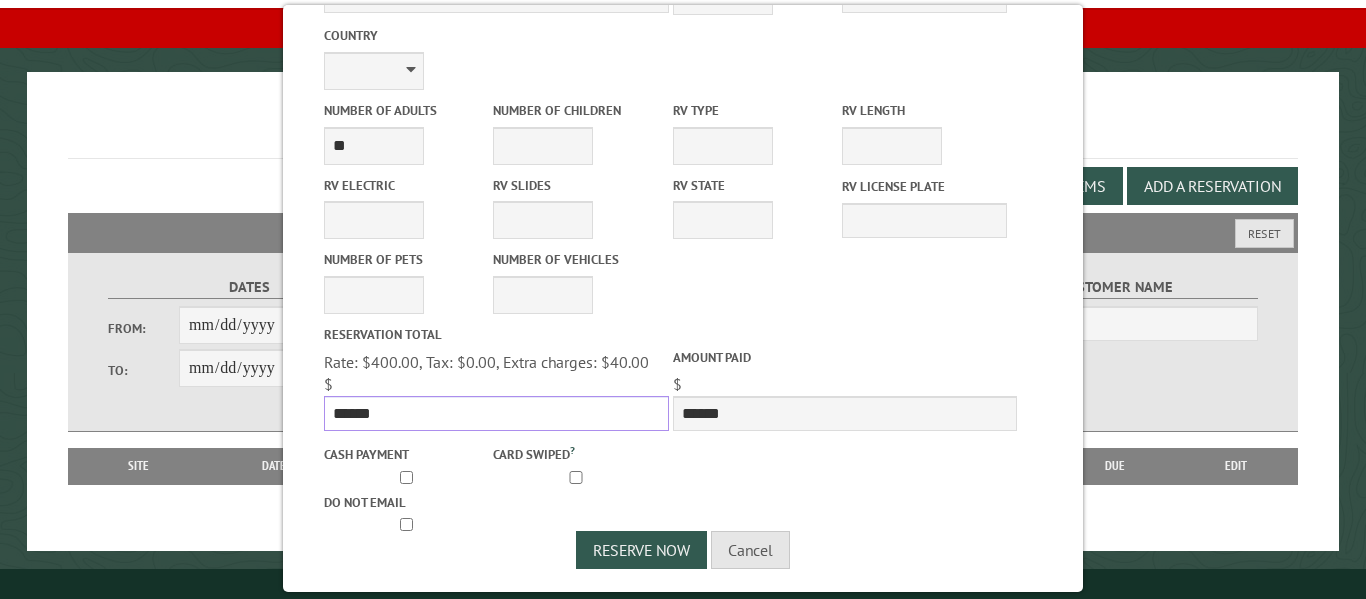 click on "******" at bounding box center (496, 413) 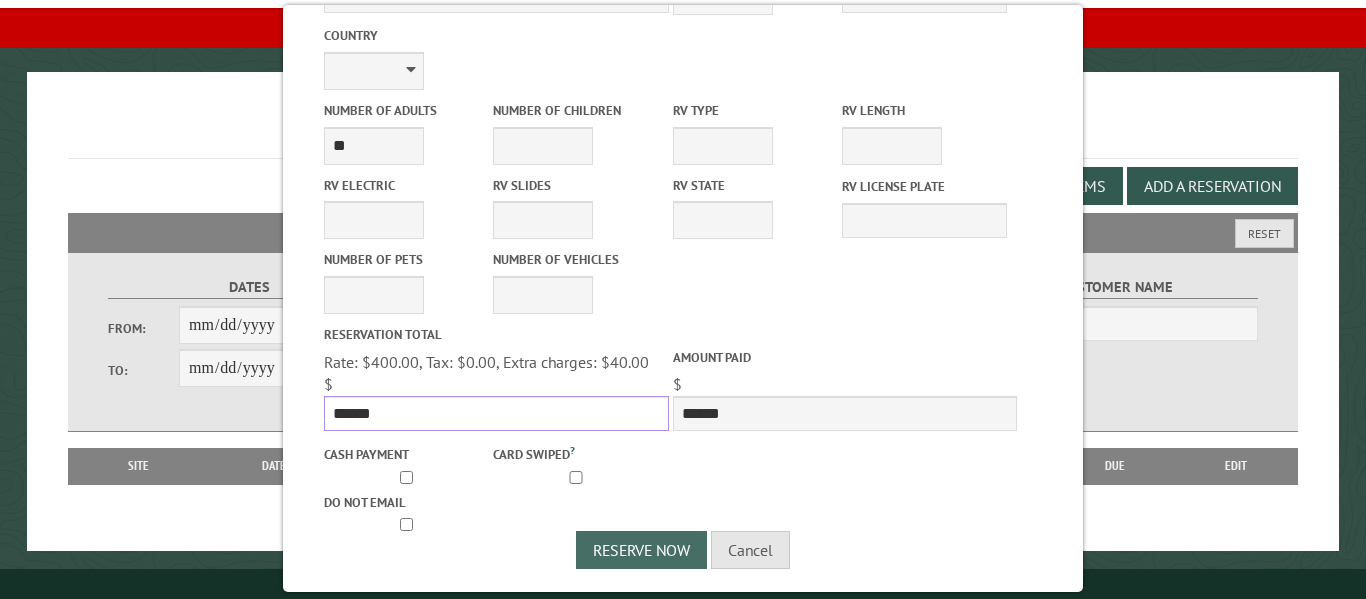 type on "******" 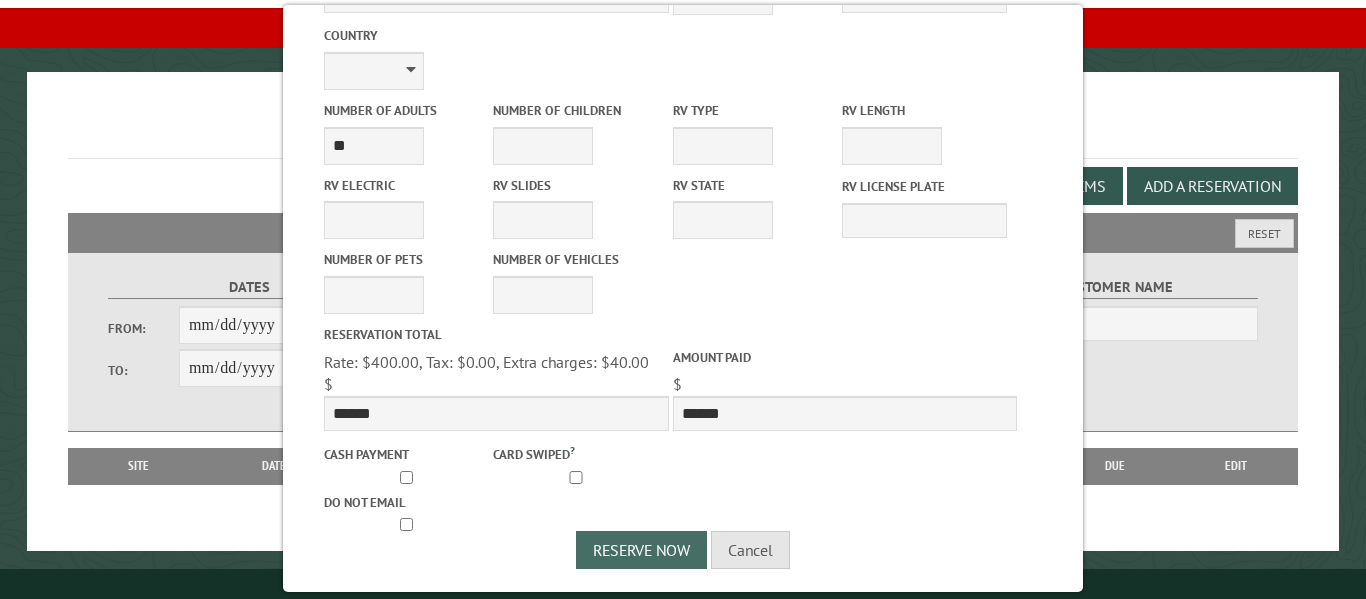 click on "Reserve Now" at bounding box center (641, 550) 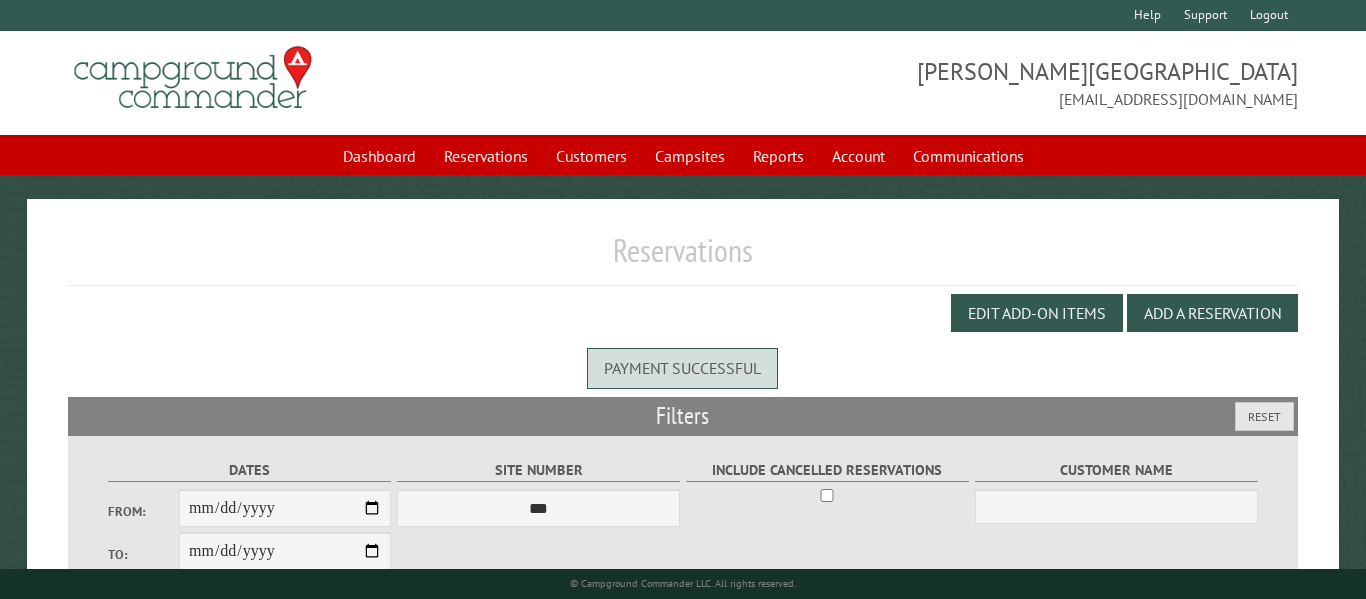 scroll, scrollTop: 0, scrollLeft: 0, axis: both 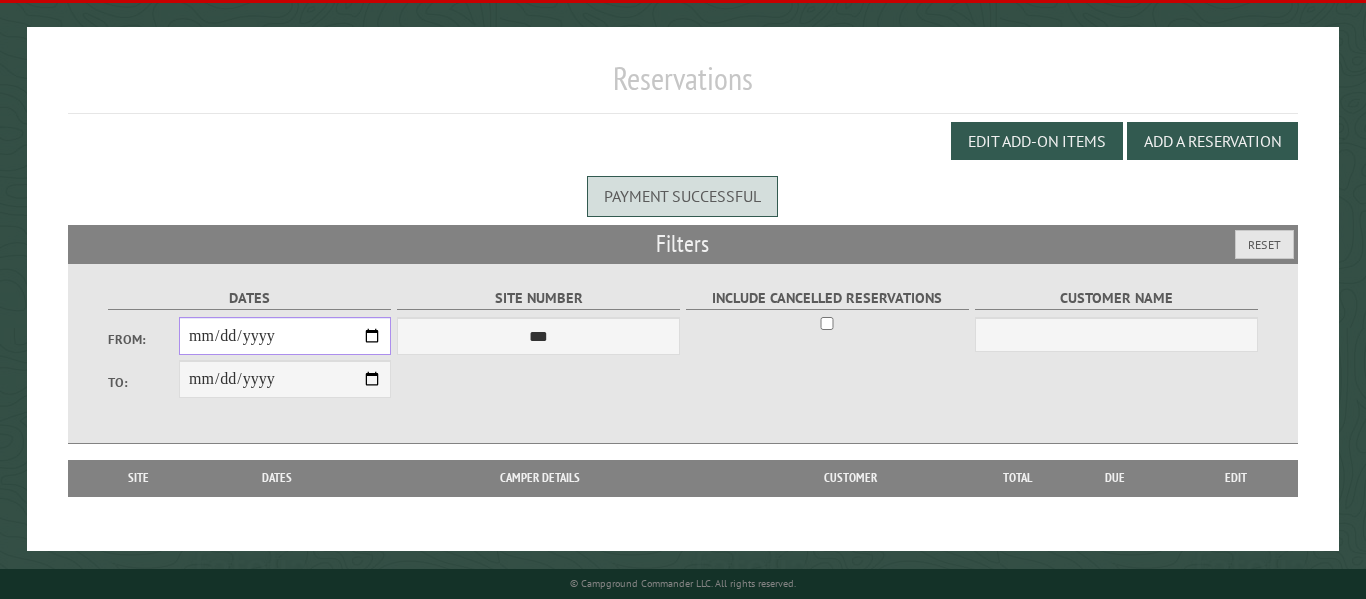 click on "From:" at bounding box center (285, 336) 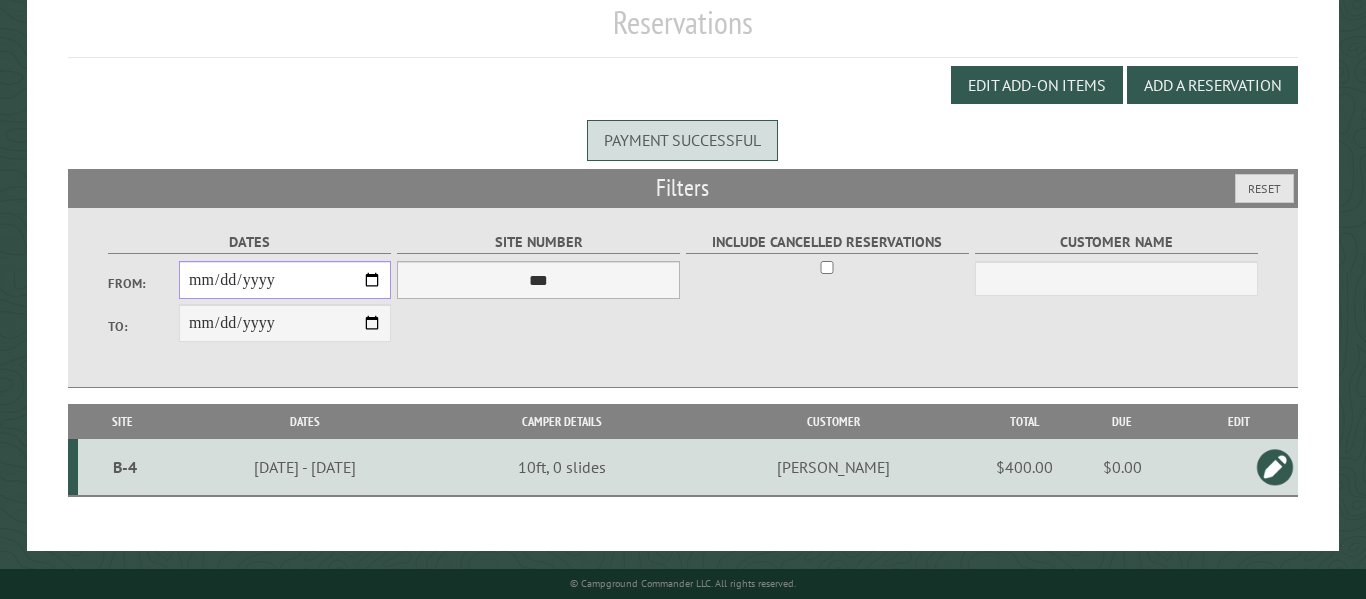 scroll, scrollTop: 232, scrollLeft: 0, axis: vertical 